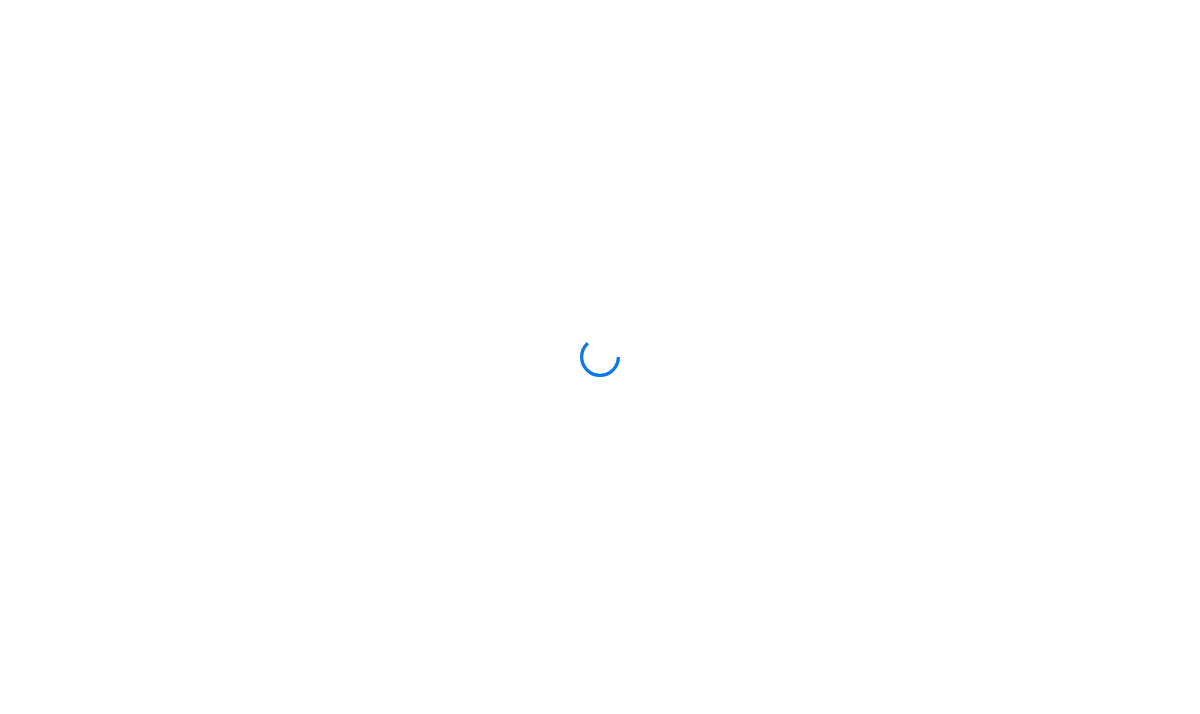scroll, scrollTop: 0, scrollLeft: 0, axis: both 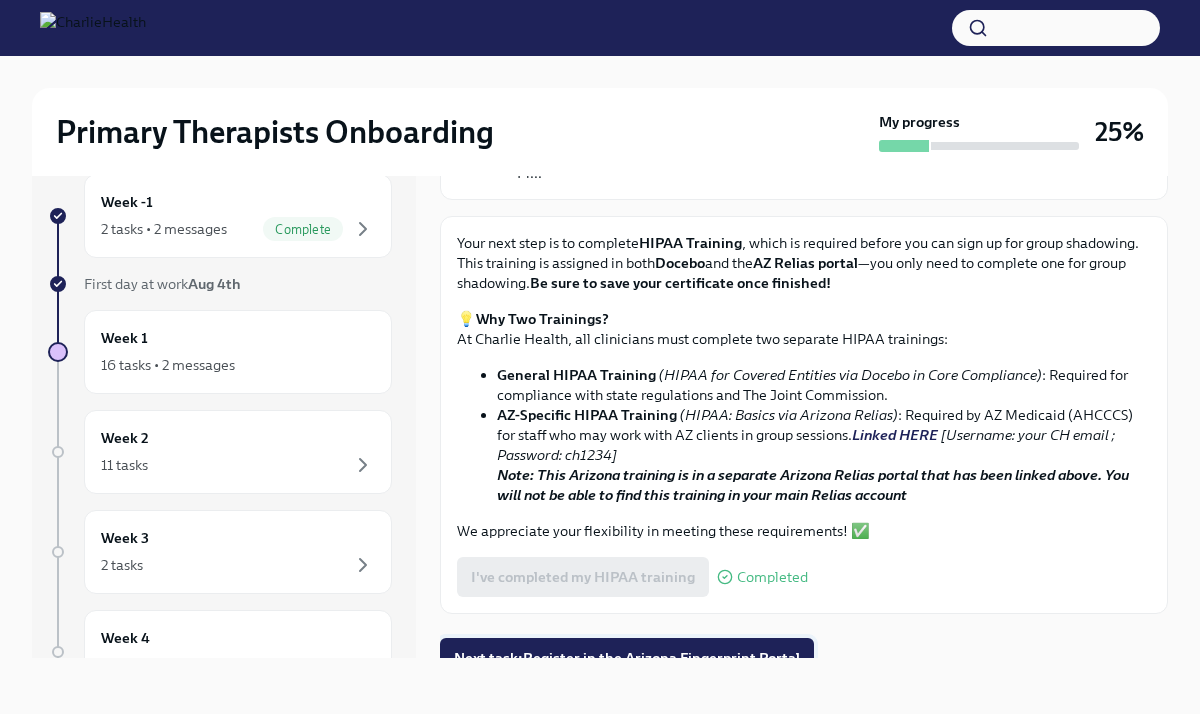 click on "Next task :  Register in the Arizona Fingerprint Portal" at bounding box center (627, 658) 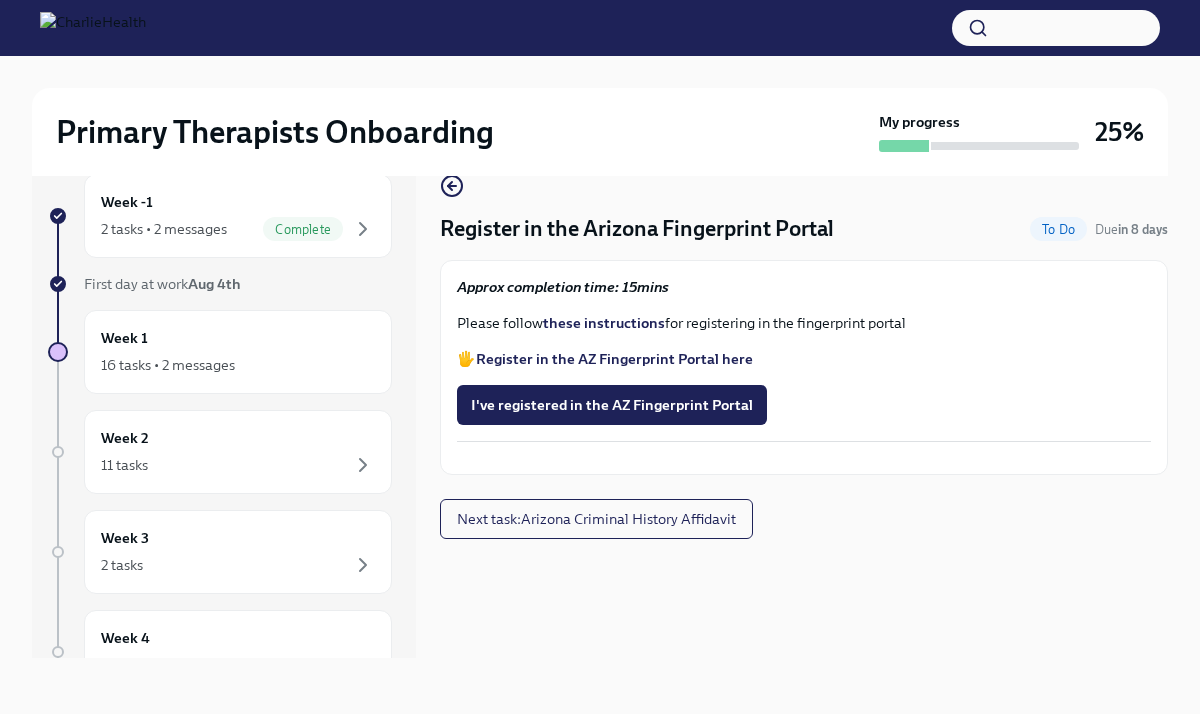 click on "these instructions" at bounding box center (604, 323) 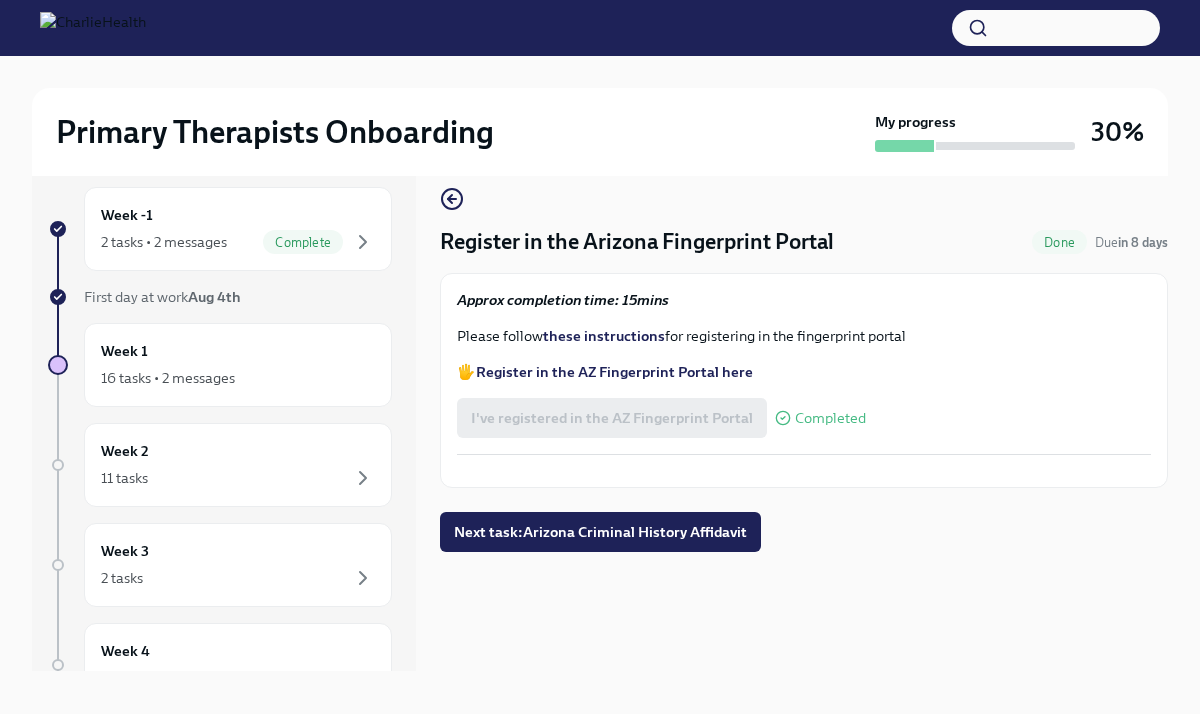 scroll, scrollTop: 34, scrollLeft: 0, axis: vertical 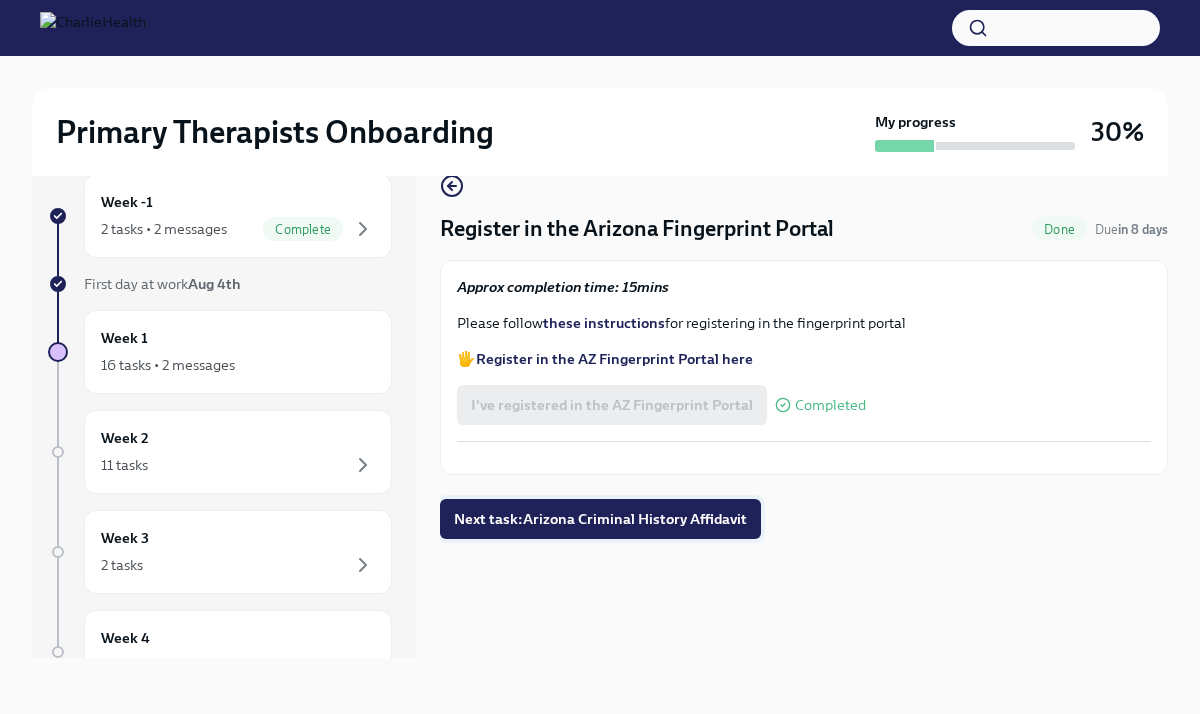 click on "Next task :  Arizona Criminal History Affidavit" at bounding box center [600, 519] 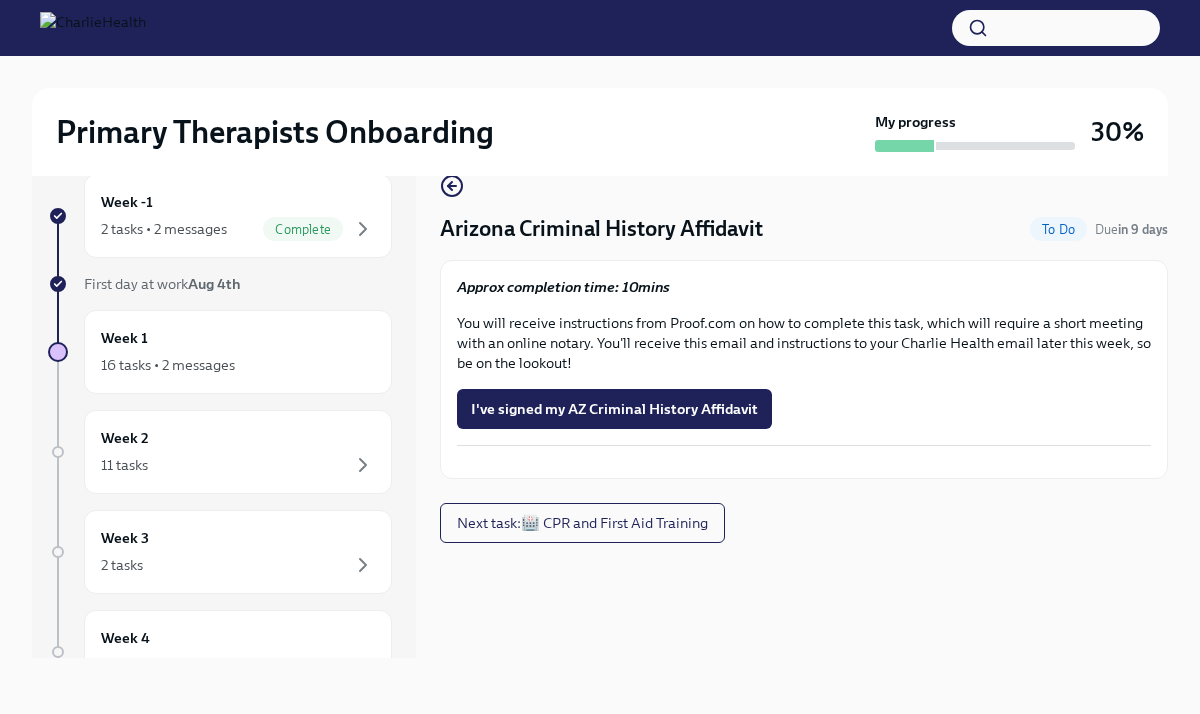 click on "Approx completion time: 10mins" at bounding box center (563, 287) 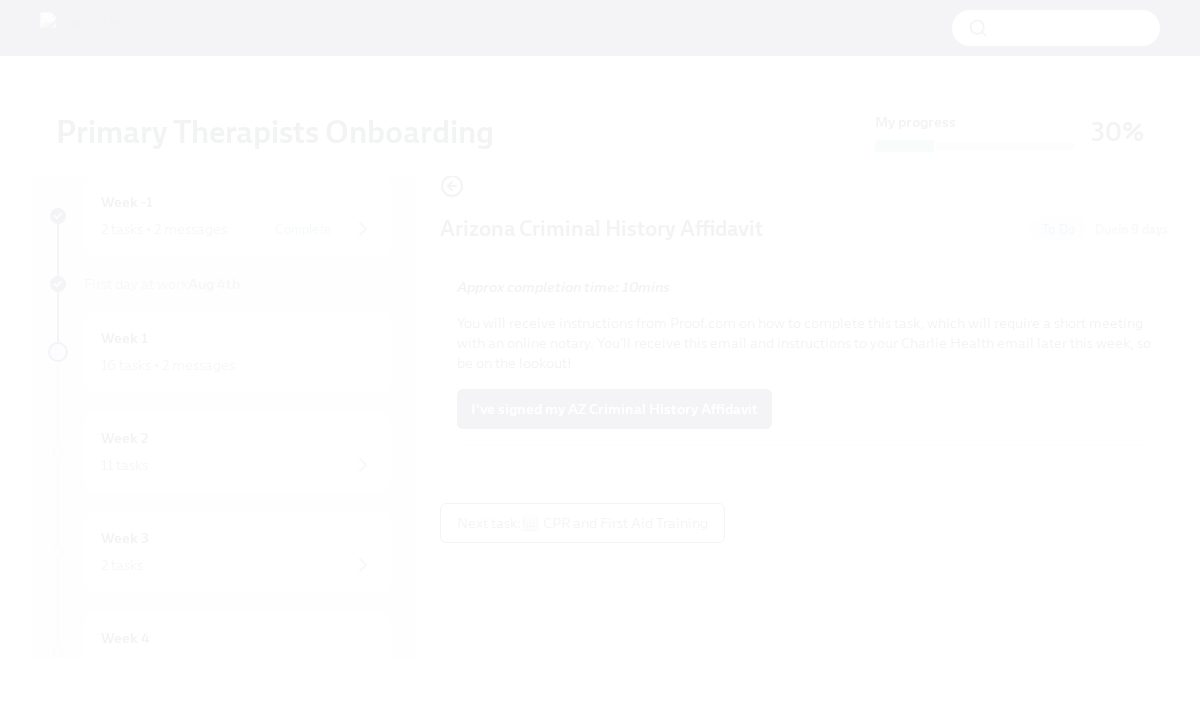click at bounding box center [600, 357] 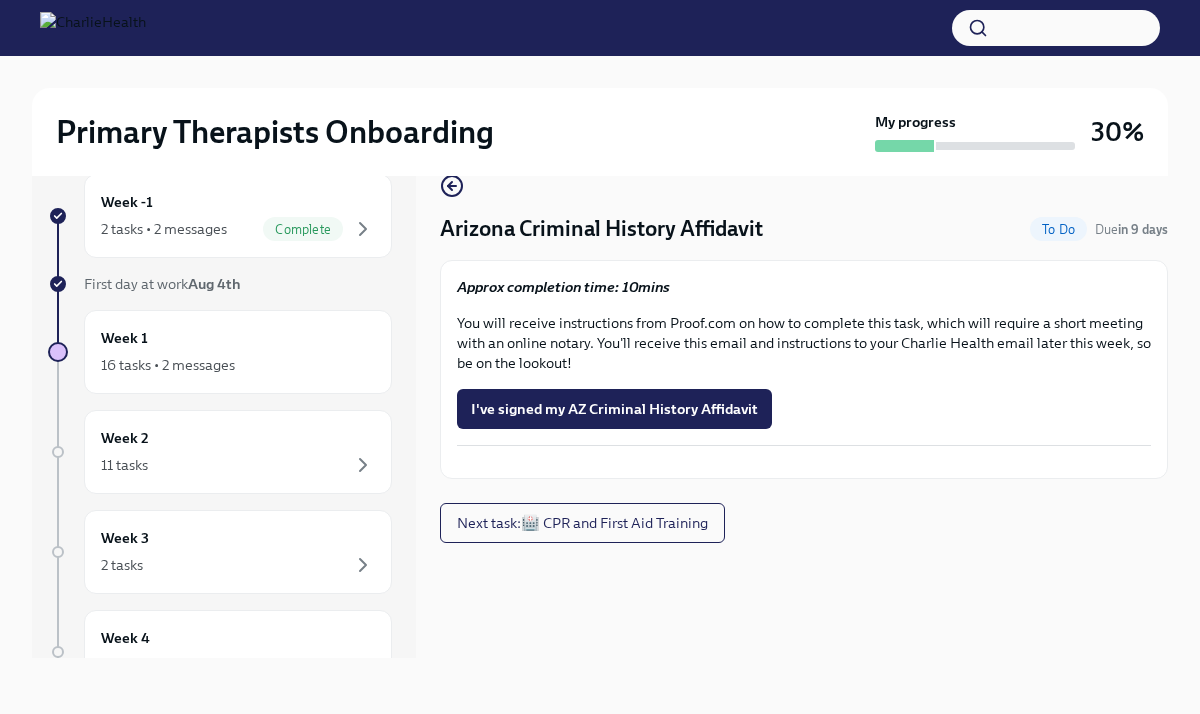click on "Approx completion time: 10mins" at bounding box center [563, 287] 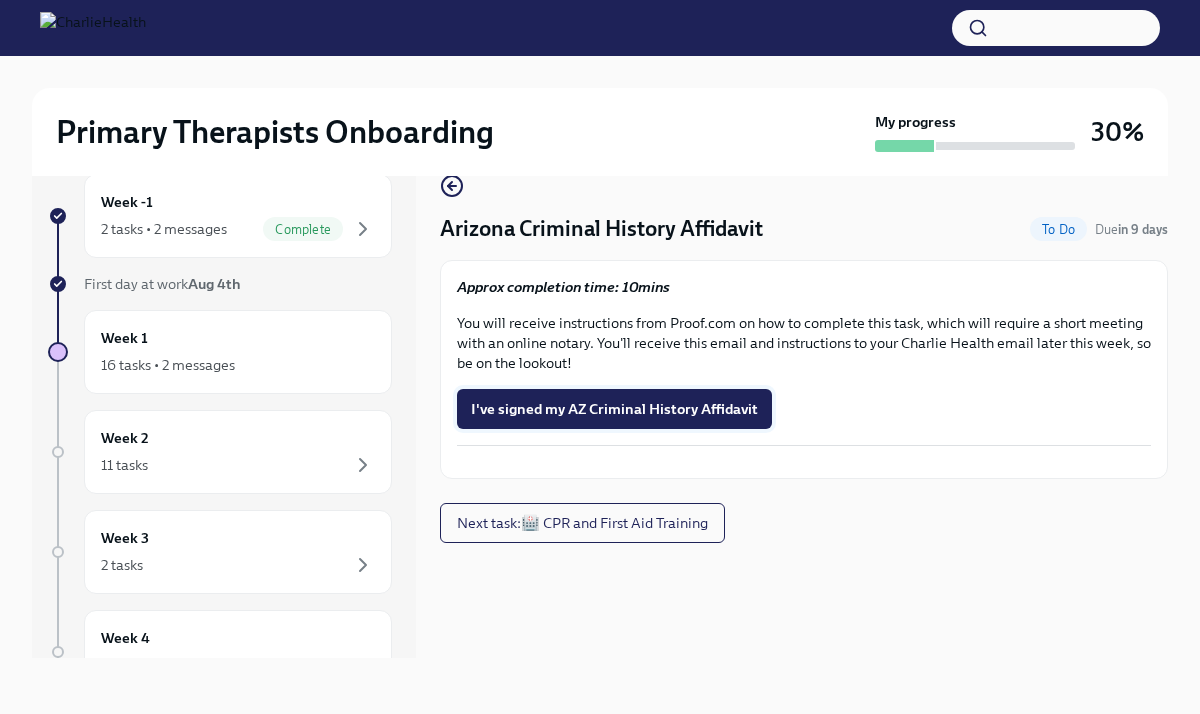 click on "I've signed my AZ Criminal History Affidavit" at bounding box center [614, 409] 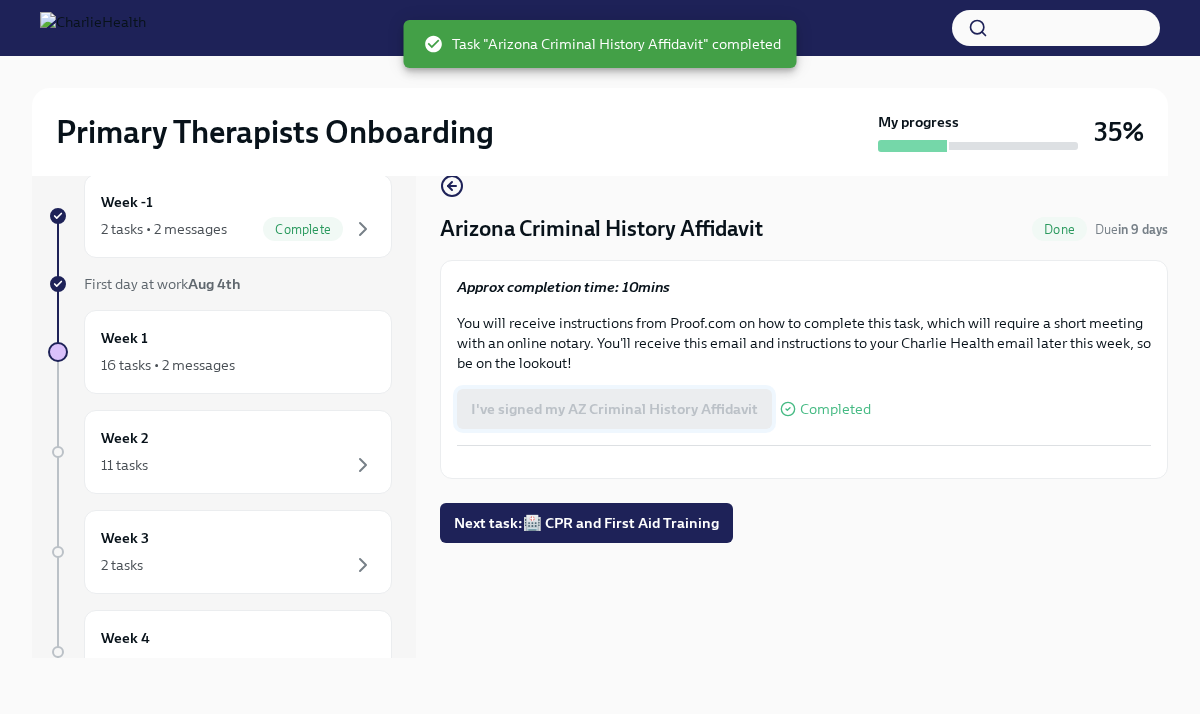 click on "I've signed my AZ Criminal History Affidavit Completed" at bounding box center (664, 409) 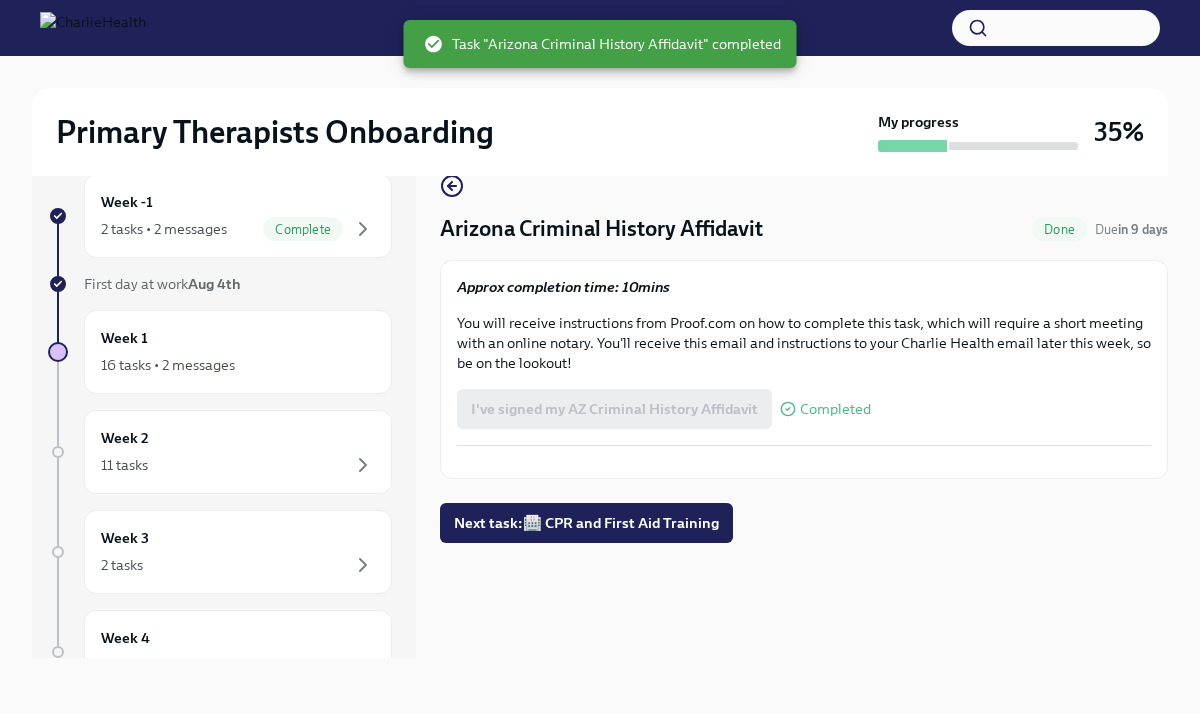 click on "Completed" at bounding box center (835, 409) 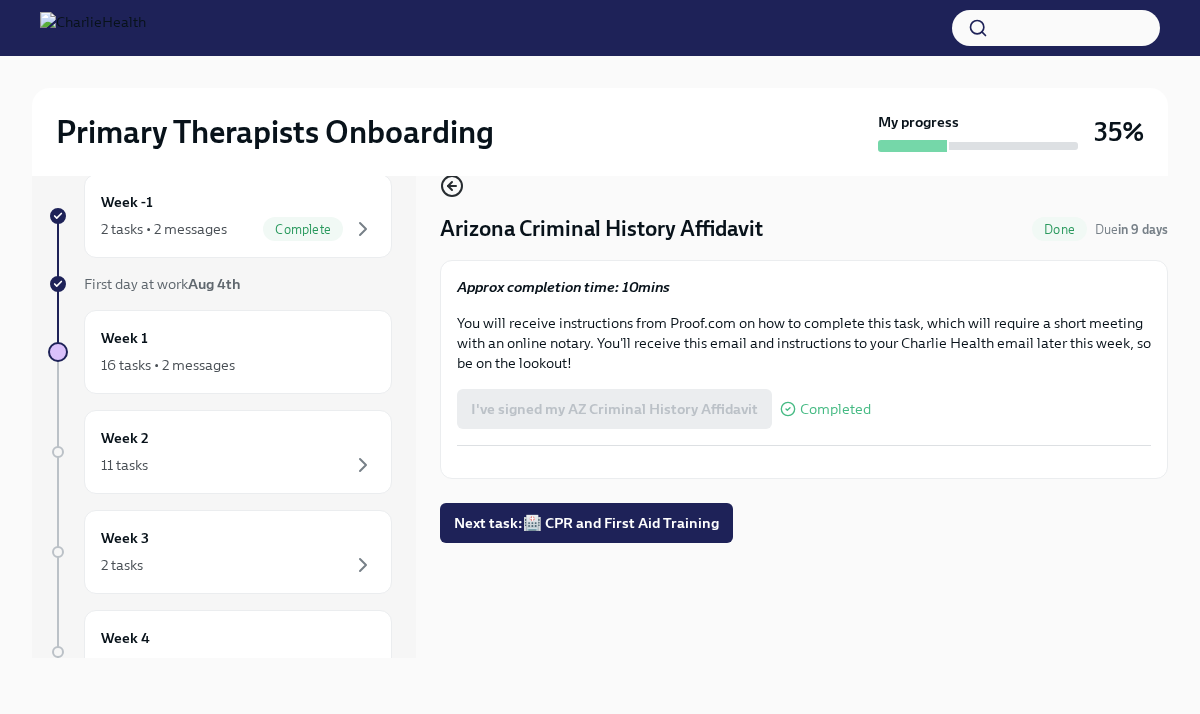 click 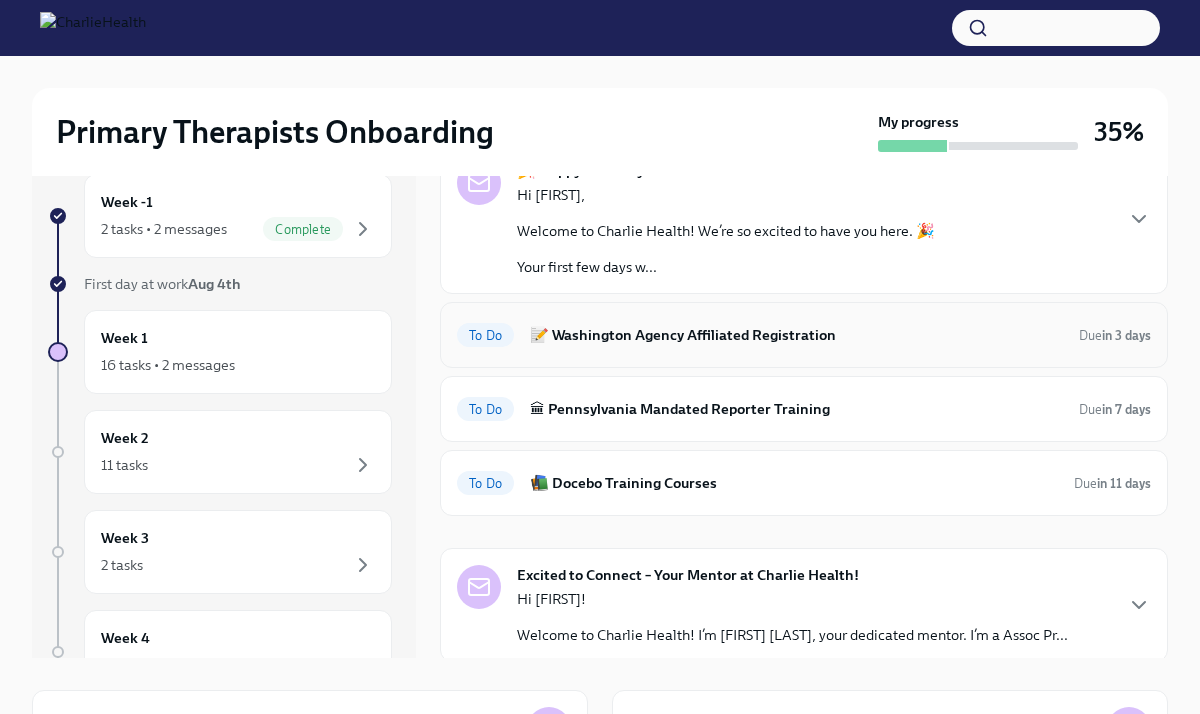scroll, scrollTop: 92, scrollLeft: 0, axis: vertical 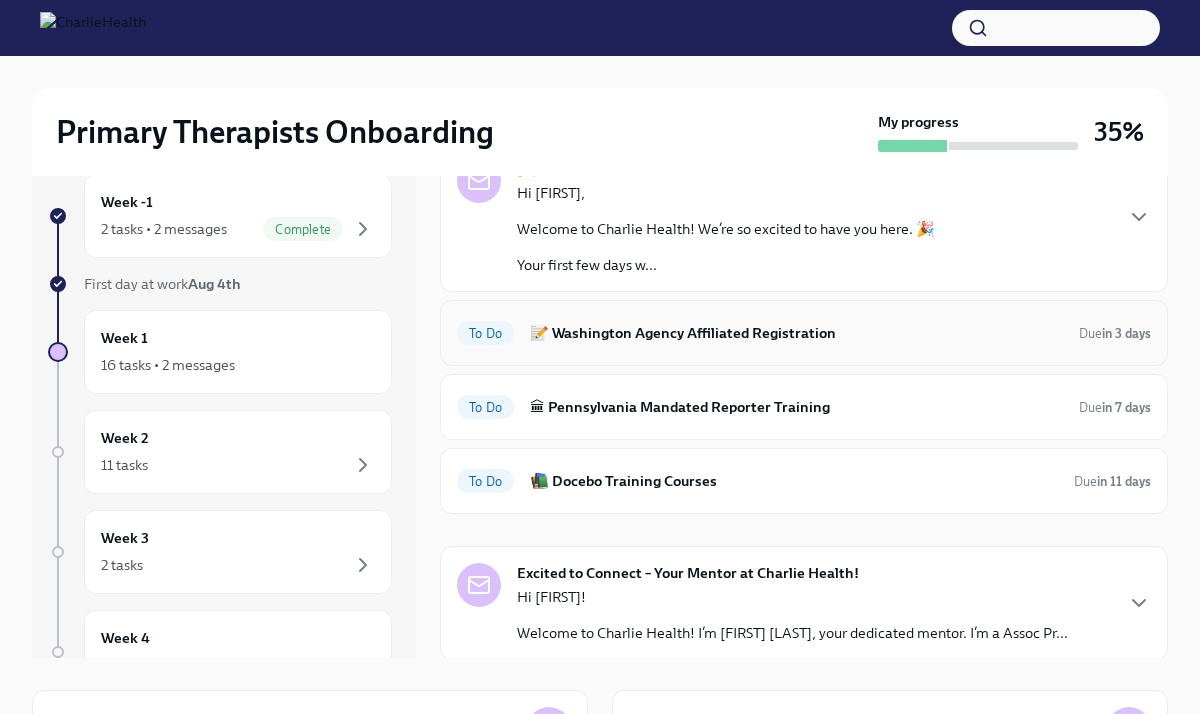 click on "📝 Washington Agency Affiliated Registration" at bounding box center [796, 333] 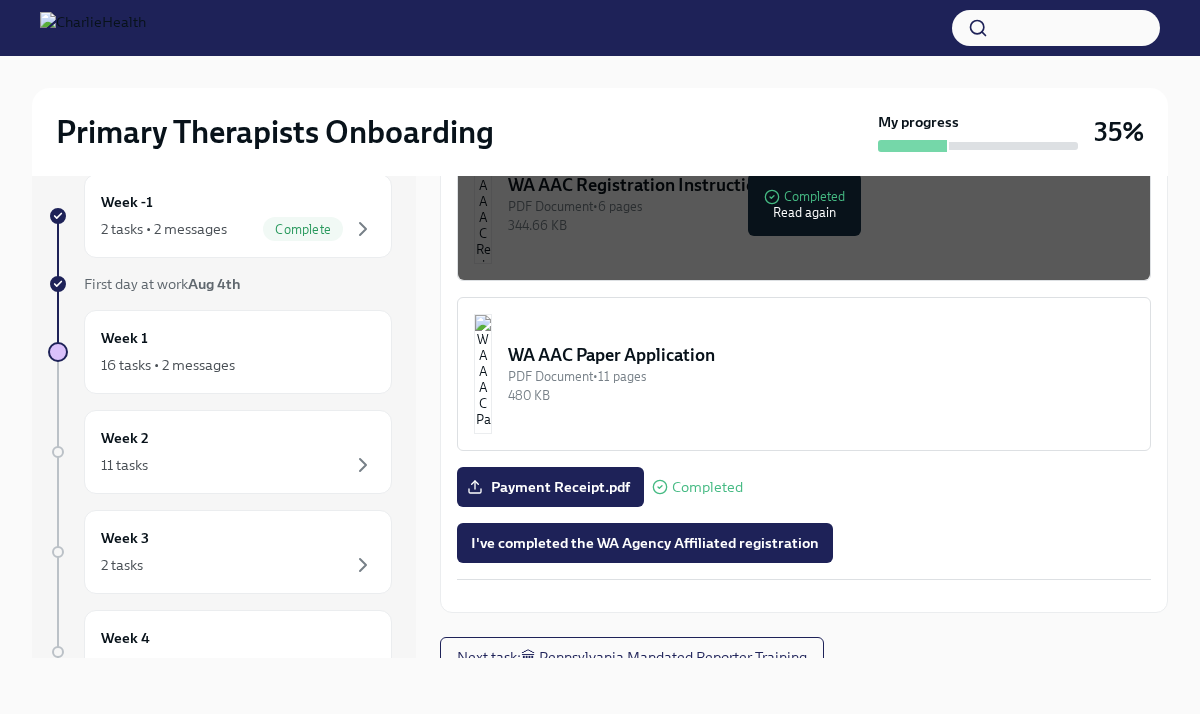 scroll, scrollTop: 1062, scrollLeft: 0, axis: vertical 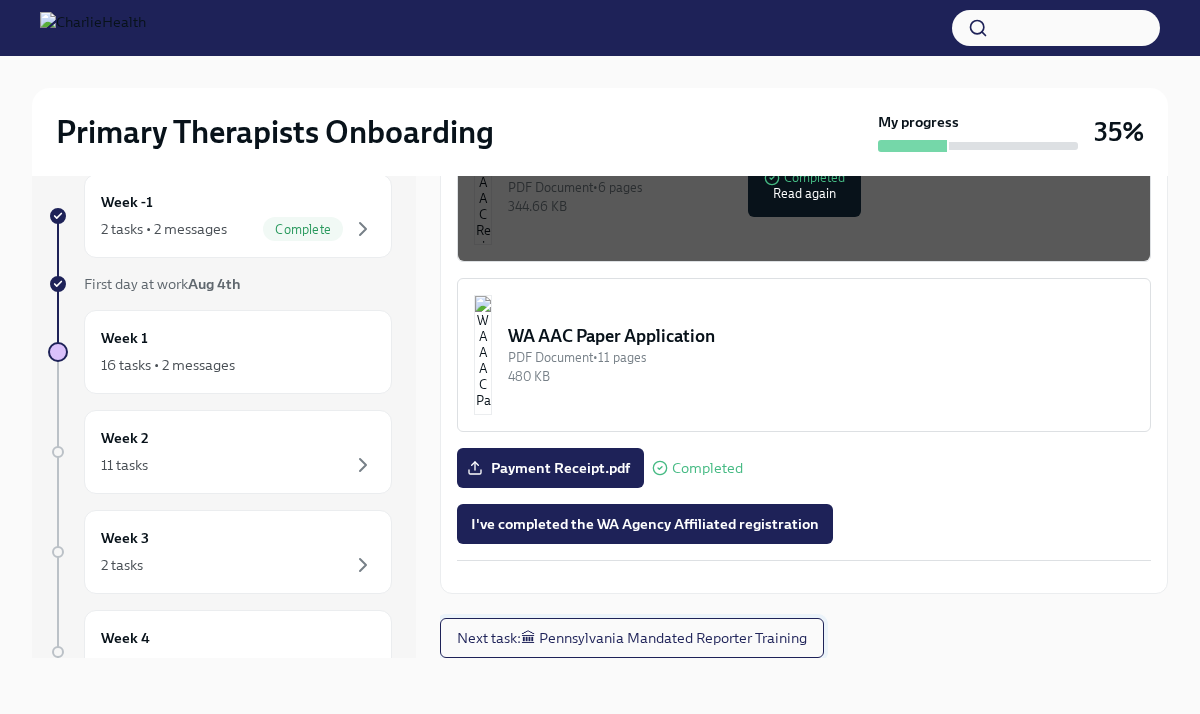 click on "Next task :  🏛 Pennsylvania Mandated Reporter Training" at bounding box center [632, 638] 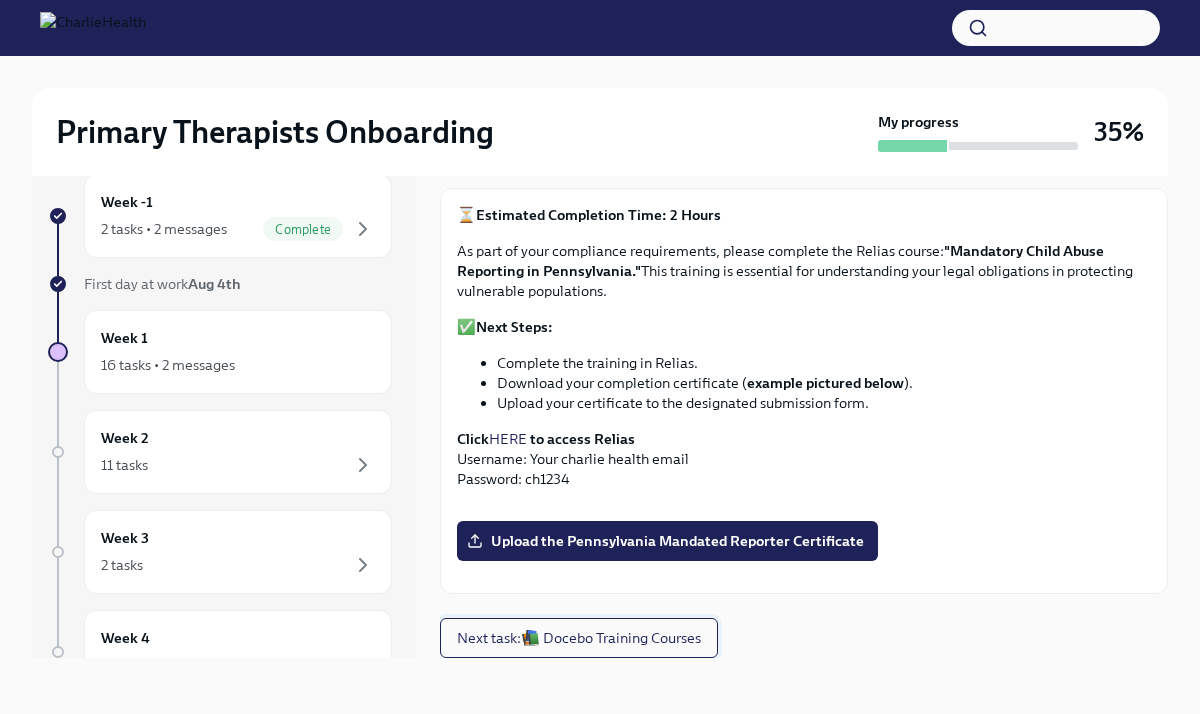 scroll, scrollTop: 676, scrollLeft: 0, axis: vertical 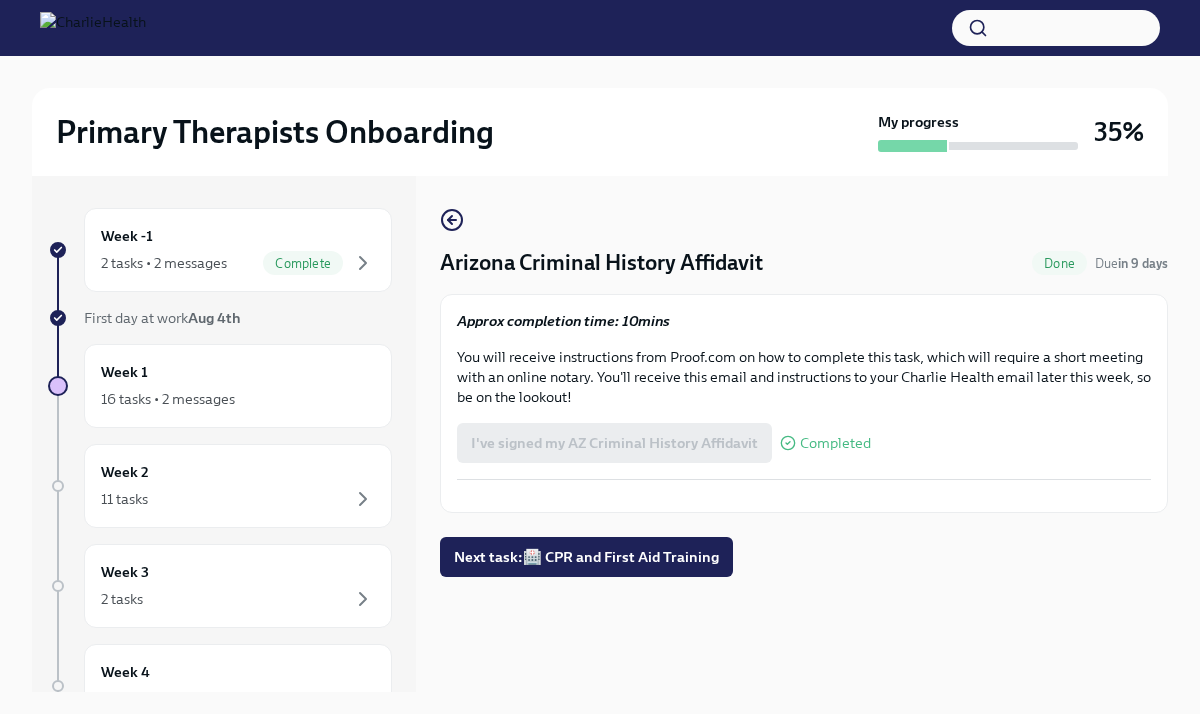 click on "Approx completion time: 10mins" at bounding box center (563, 321) 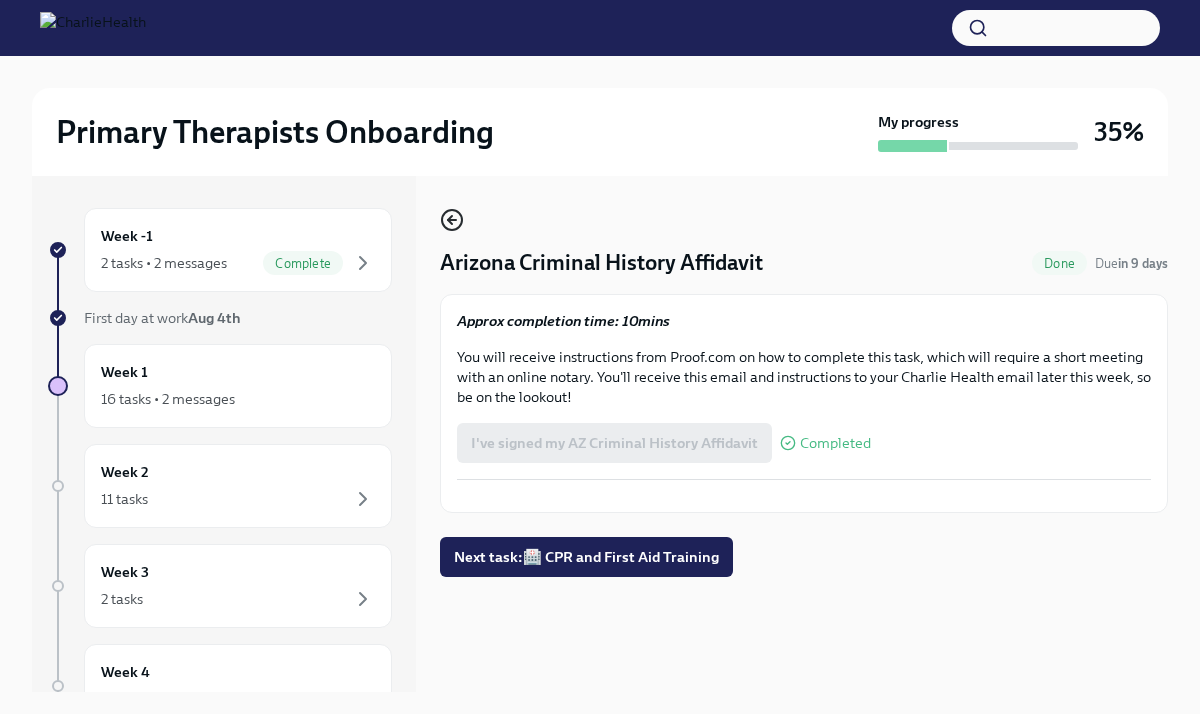 click 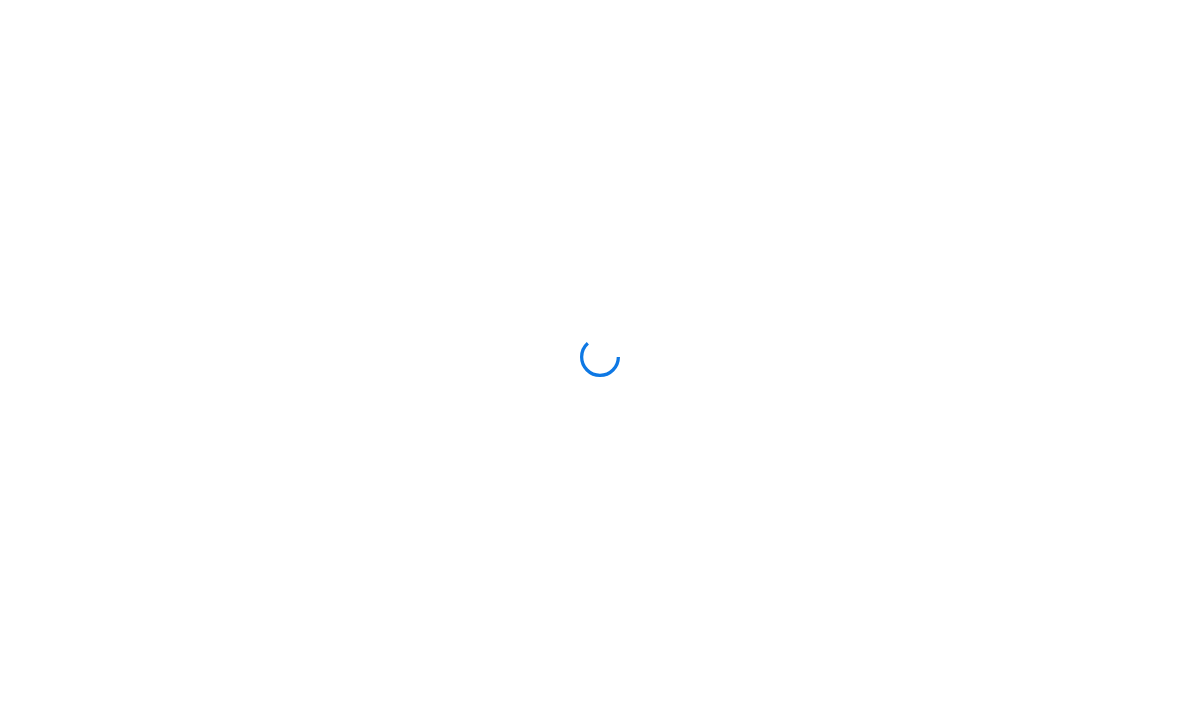 scroll, scrollTop: 0, scrollLeft: 0, axis: both 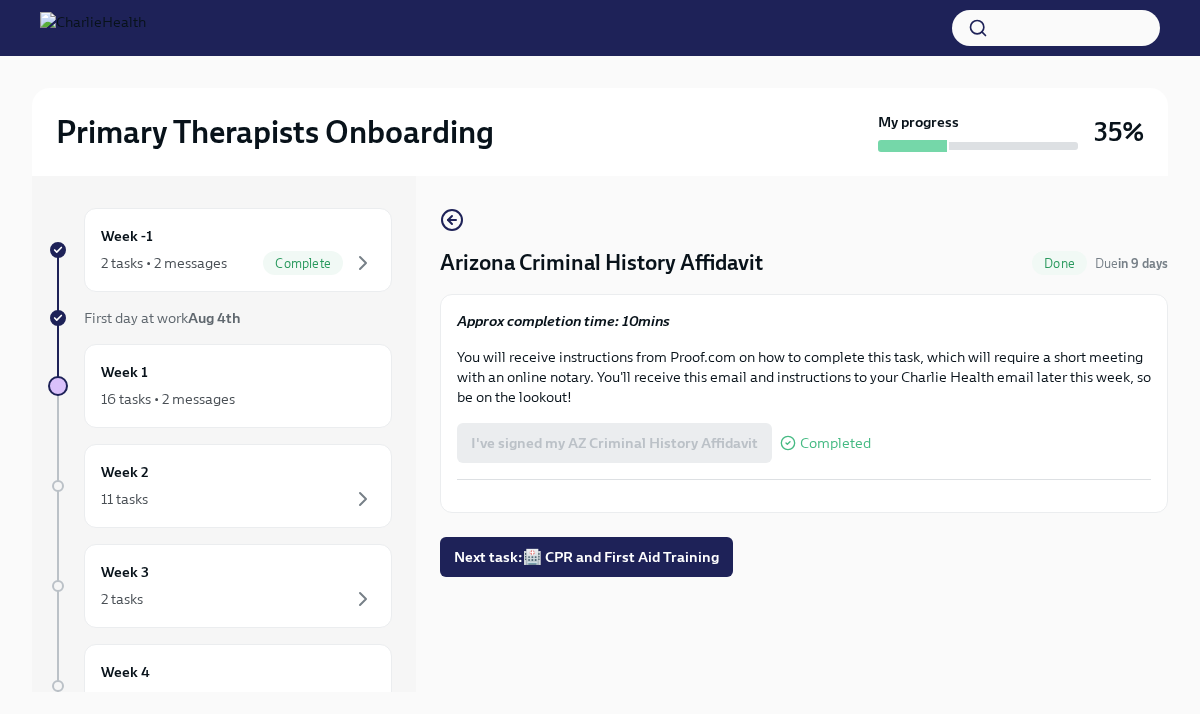click on "Arizona Criminal History Affidavit" at bounding box center (601, 263) 